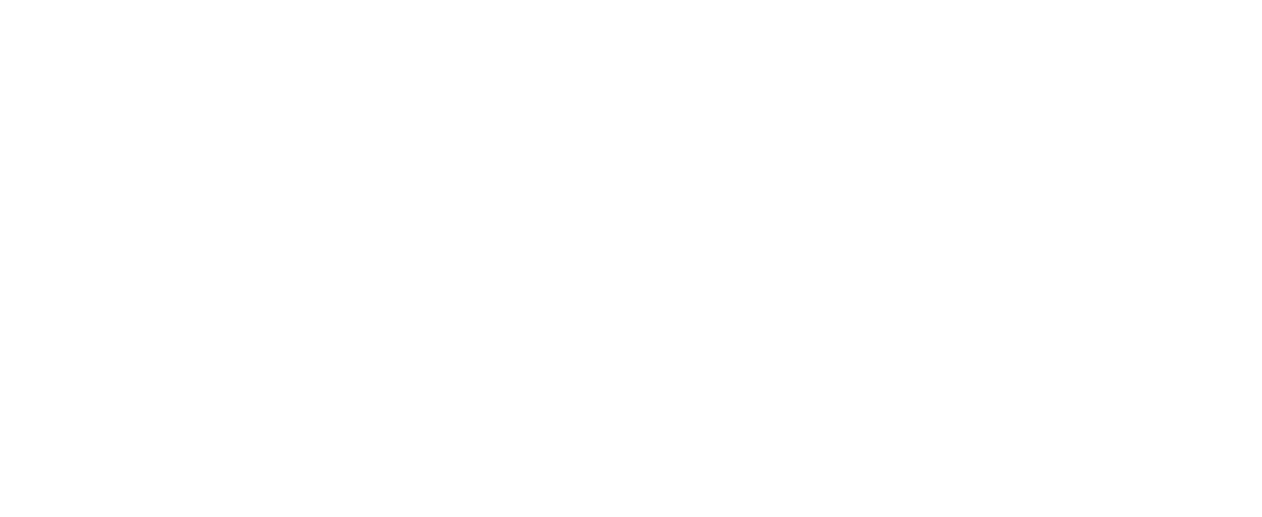scroll, scrollTop: 0, scrollLeft: 0, axis: both 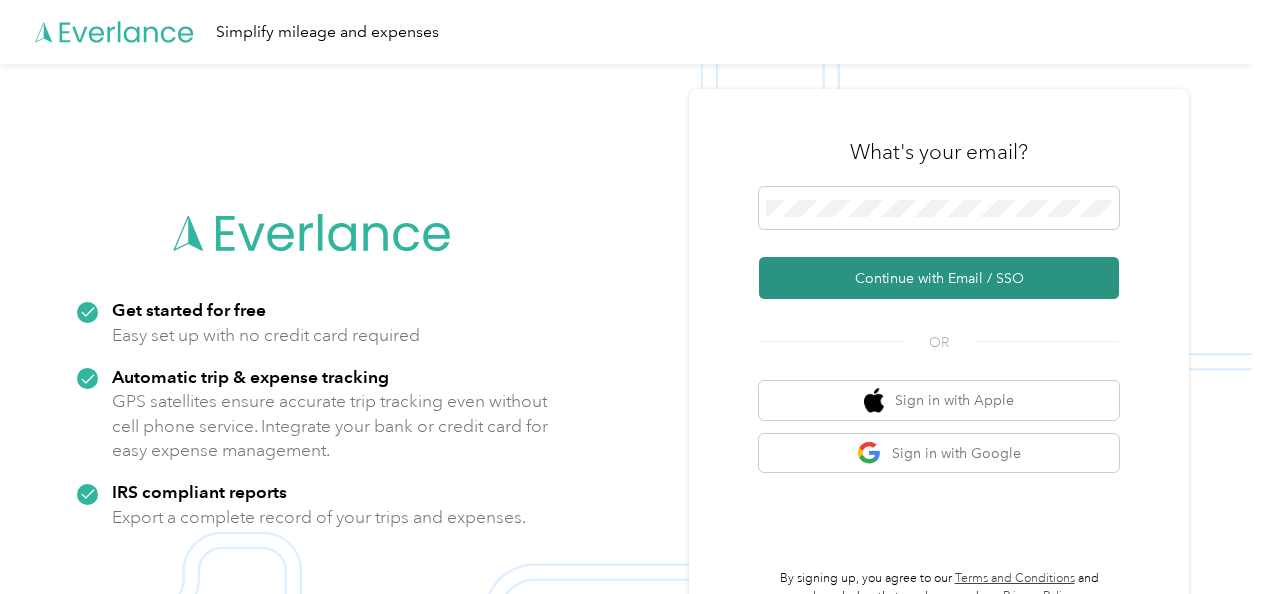 click on "Continue with Email / SSO" at bounding box center [939, 278] 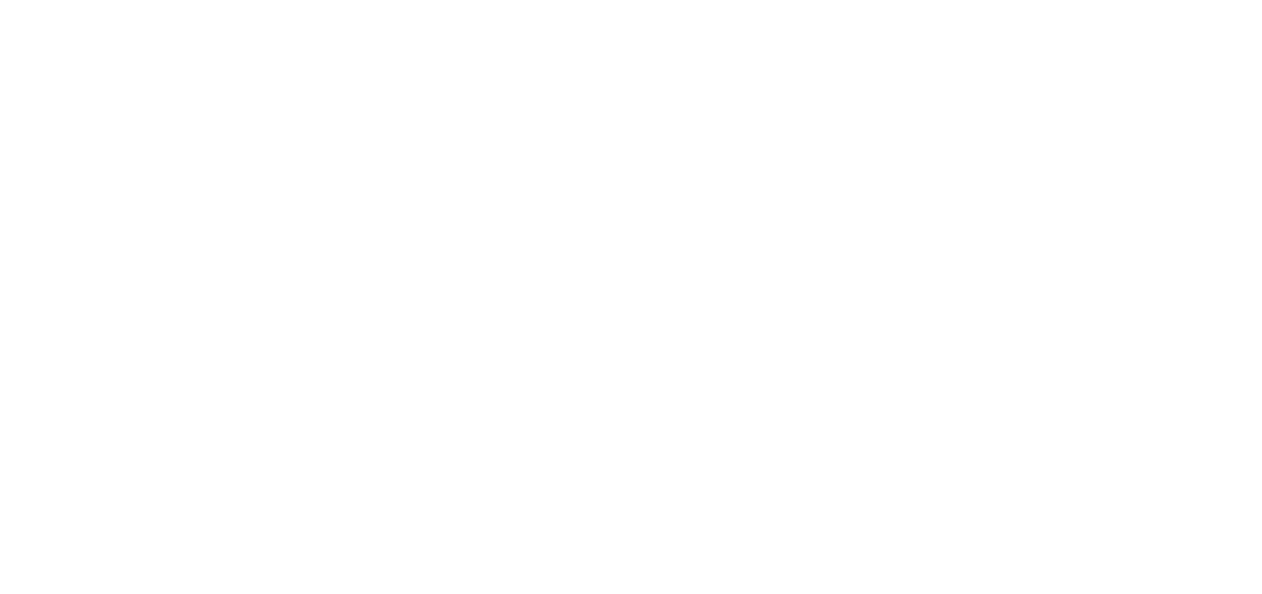 scroll, scrollTop: 0, scrollLeft: 0, axis: both 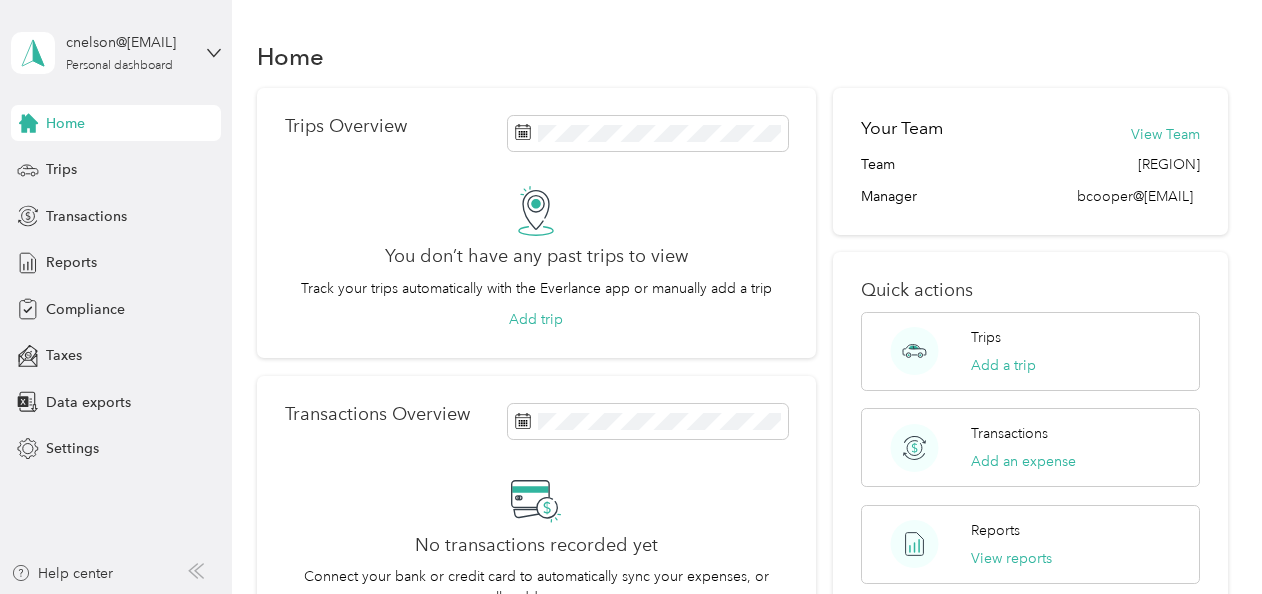 click 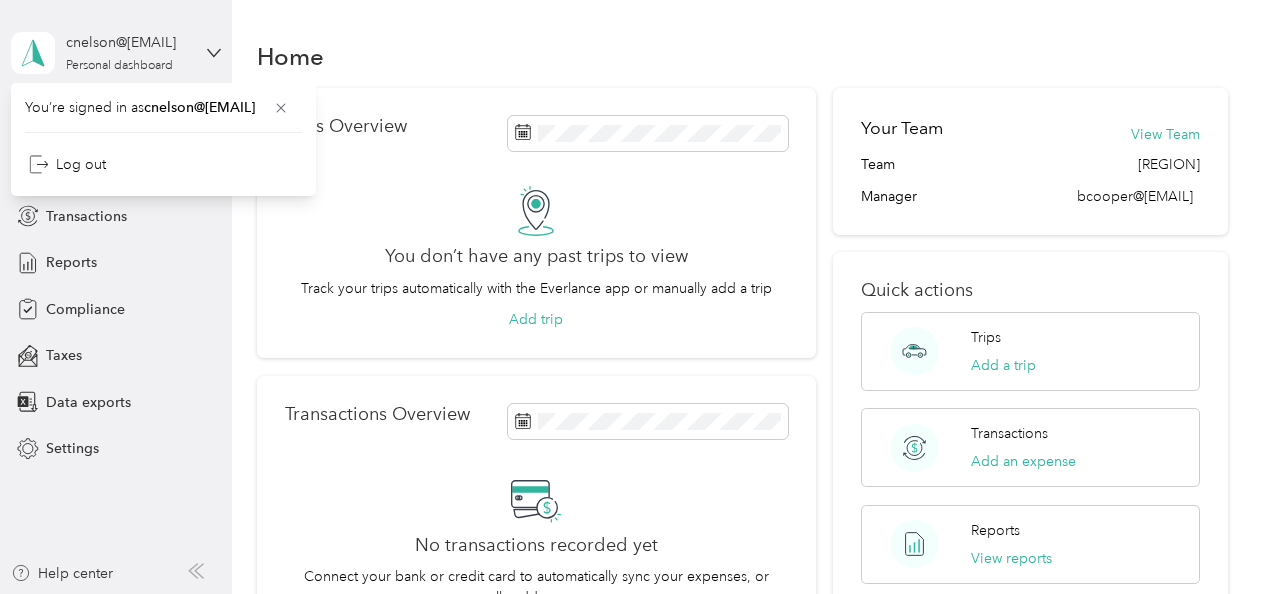 click 